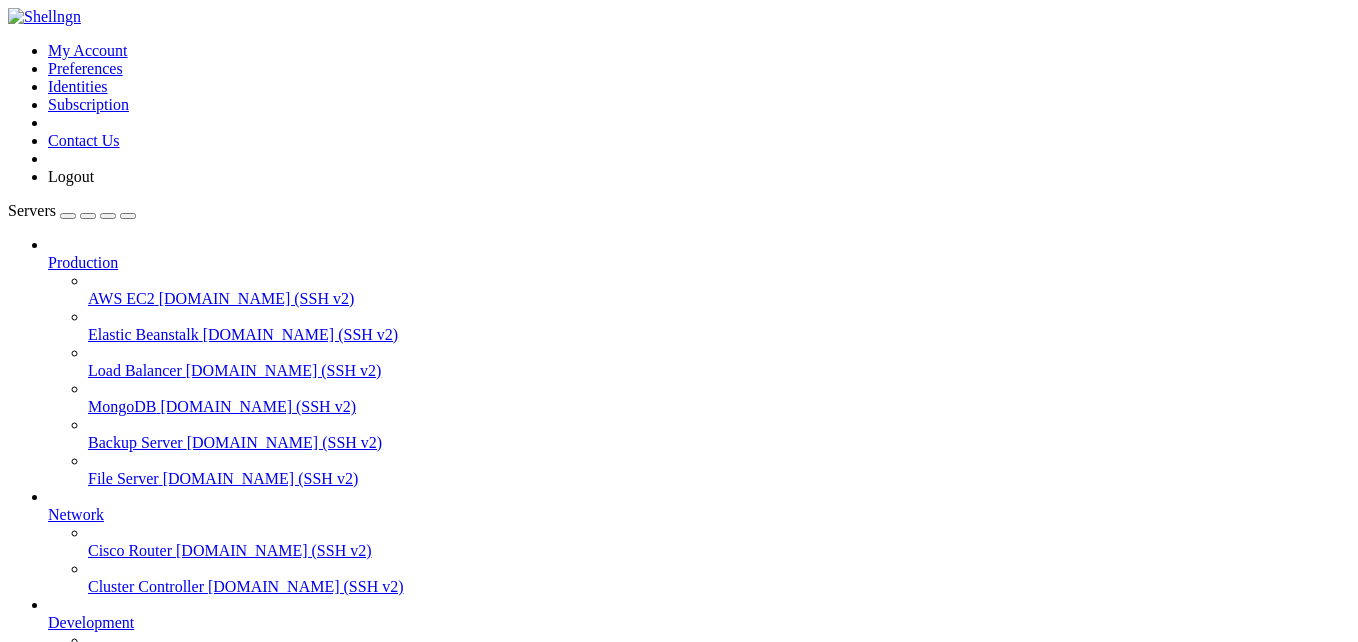 scroll, scrollTop: 0, scrollLeft: 0, axis: both 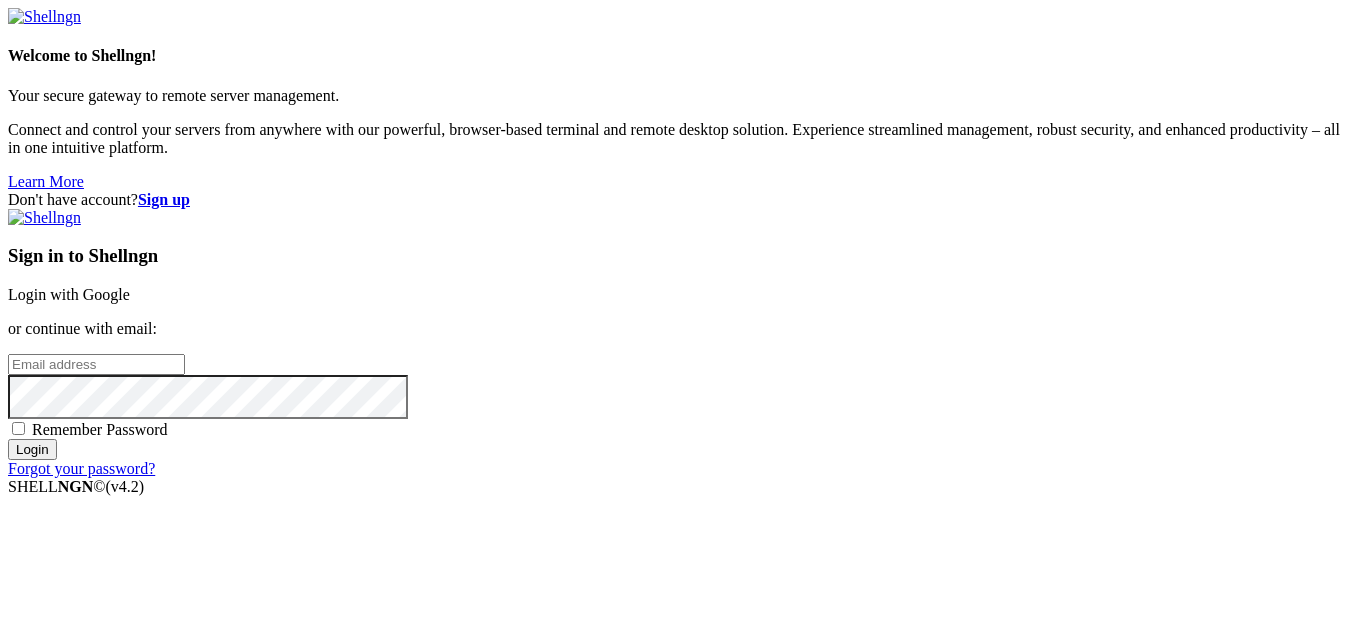 click on "Login with Google" at bounding box center (69, 294) 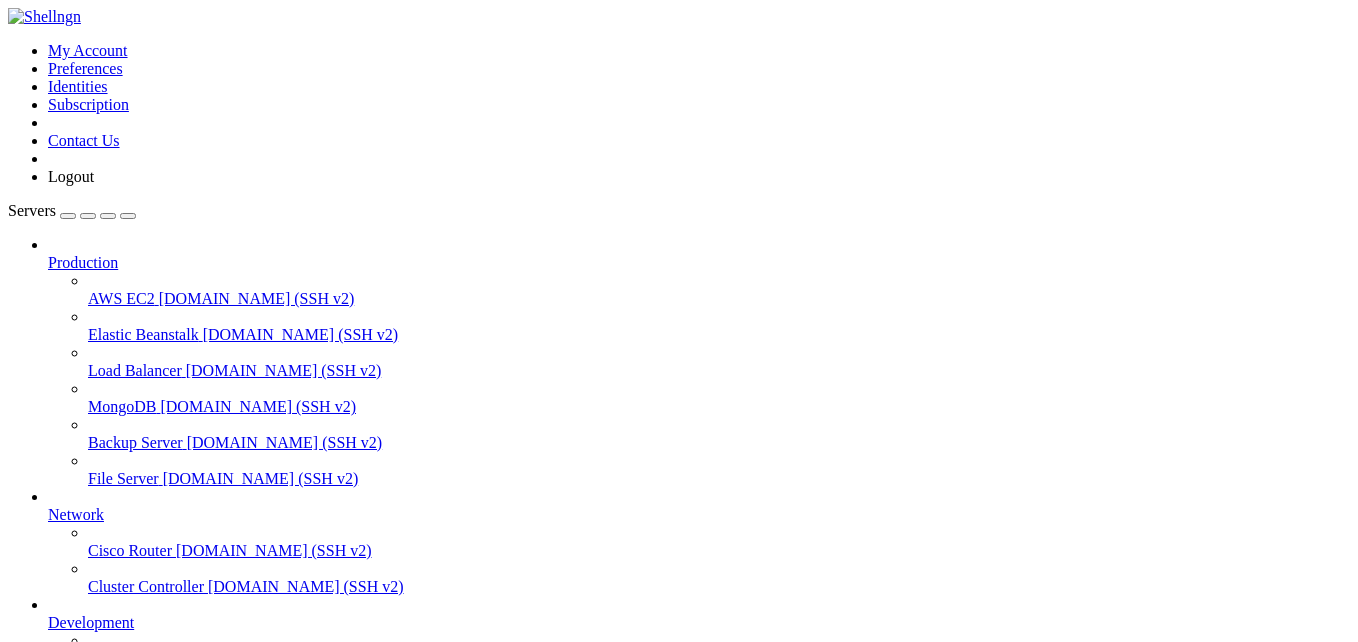 scroll, scrollTop: 0, scrollLeft: 0, axis: both 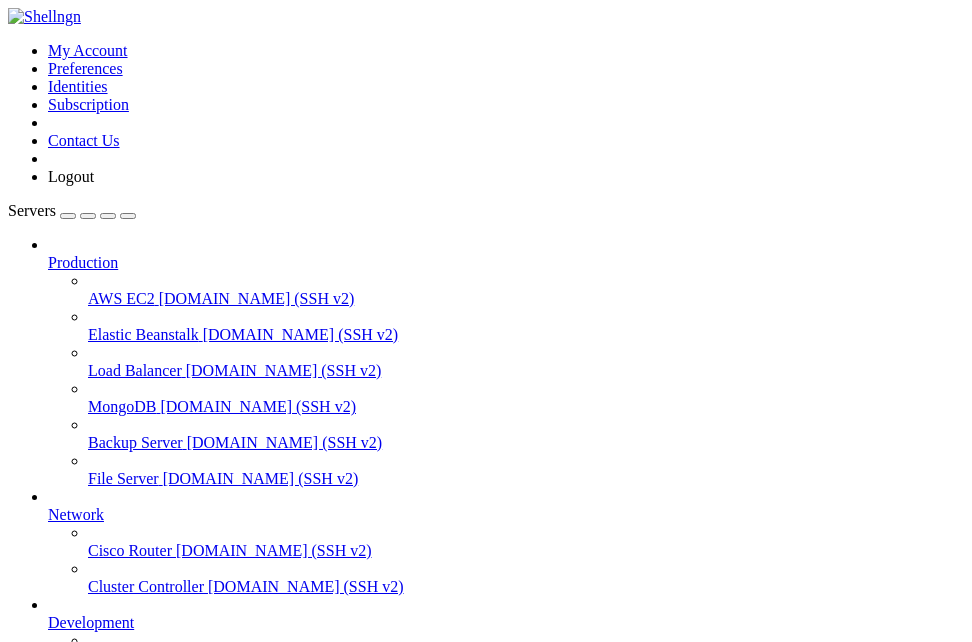click on "Reconnect" at bounding box center (48, 1211) 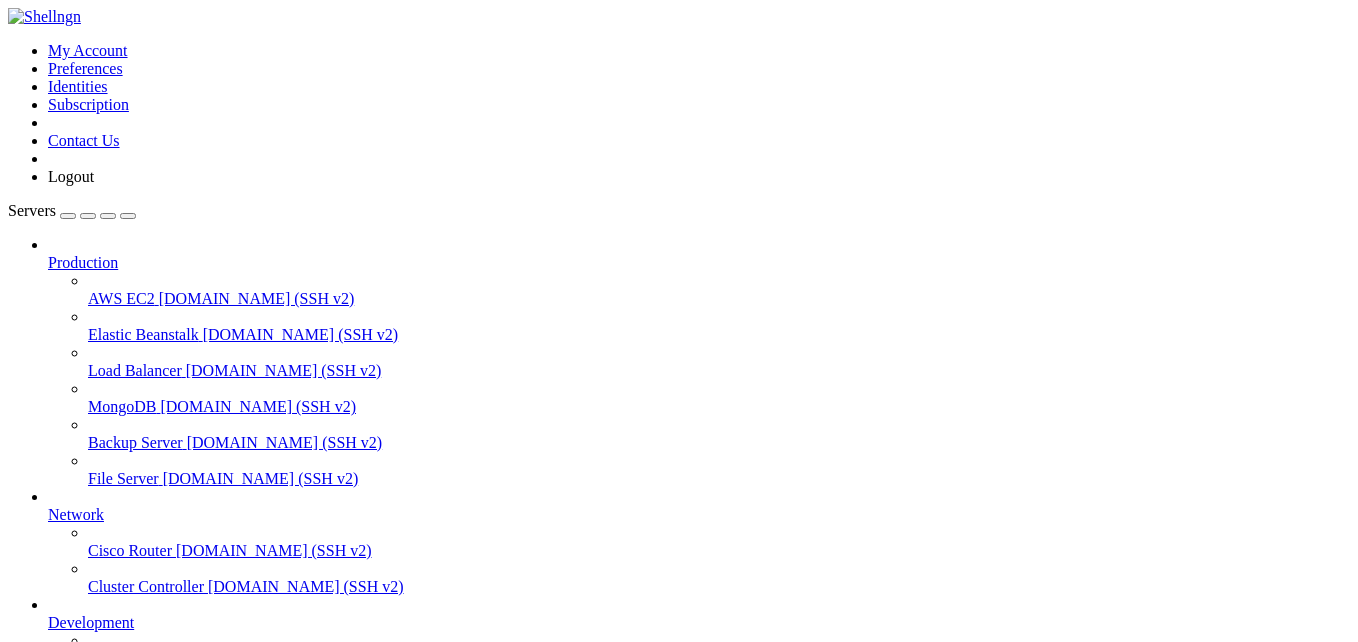 click on "Open SFTP" at bounding box center [139, 1259] 